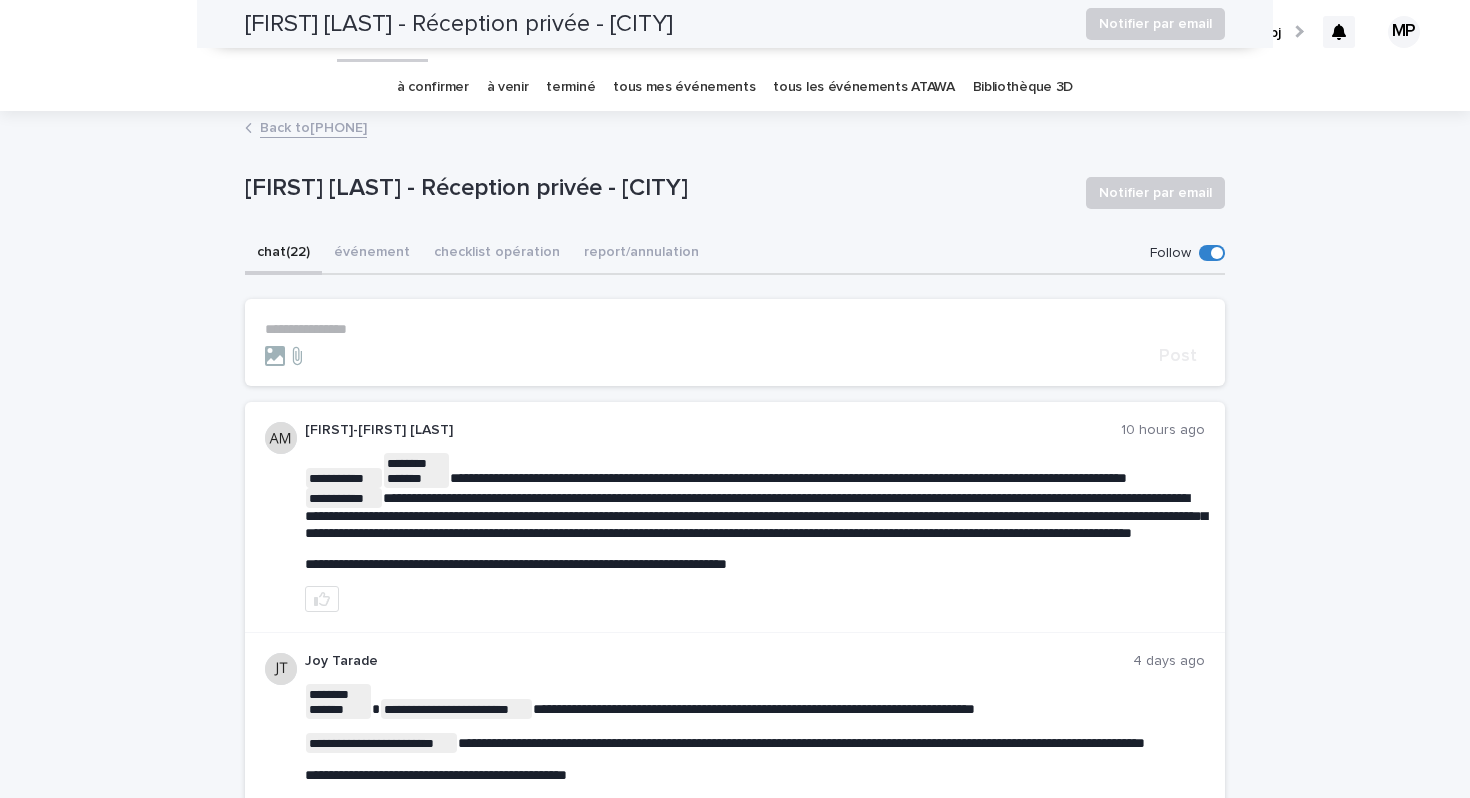 scroll, scrollTop: 0, scrollLeft: 0, axis: both 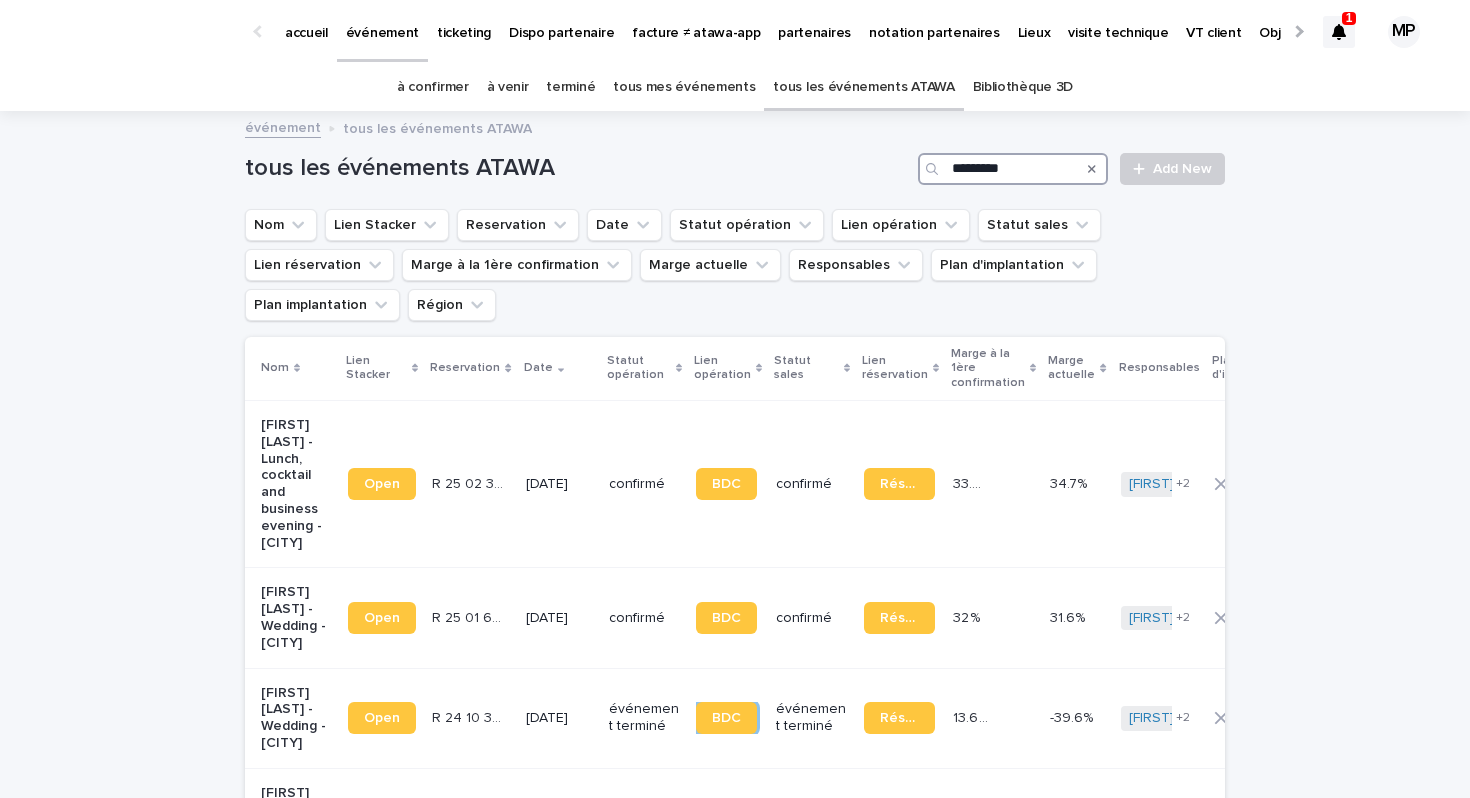click on "*********" at bounding box center (1013, 169) 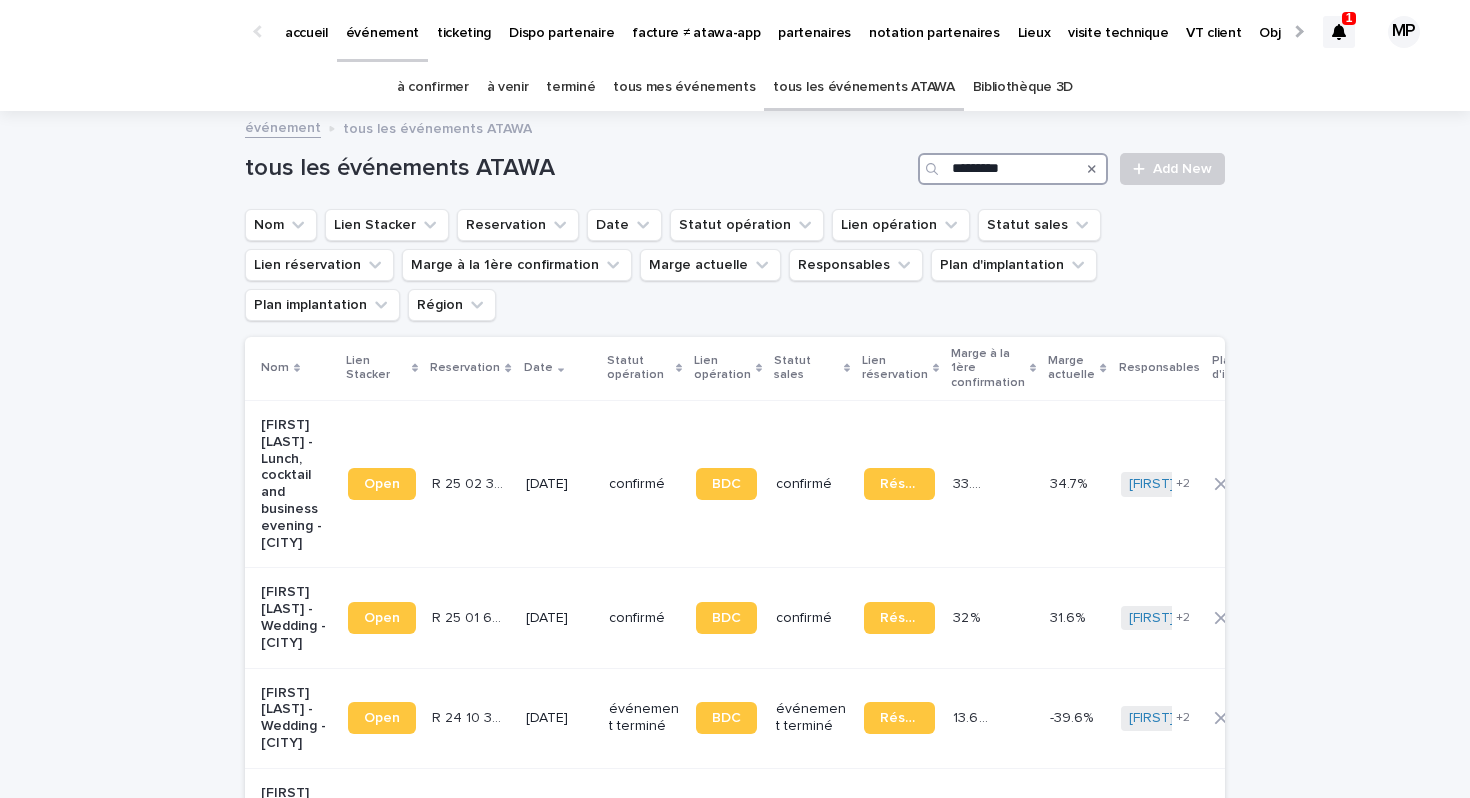 click on "*********" at bounding box center (1013, 169) 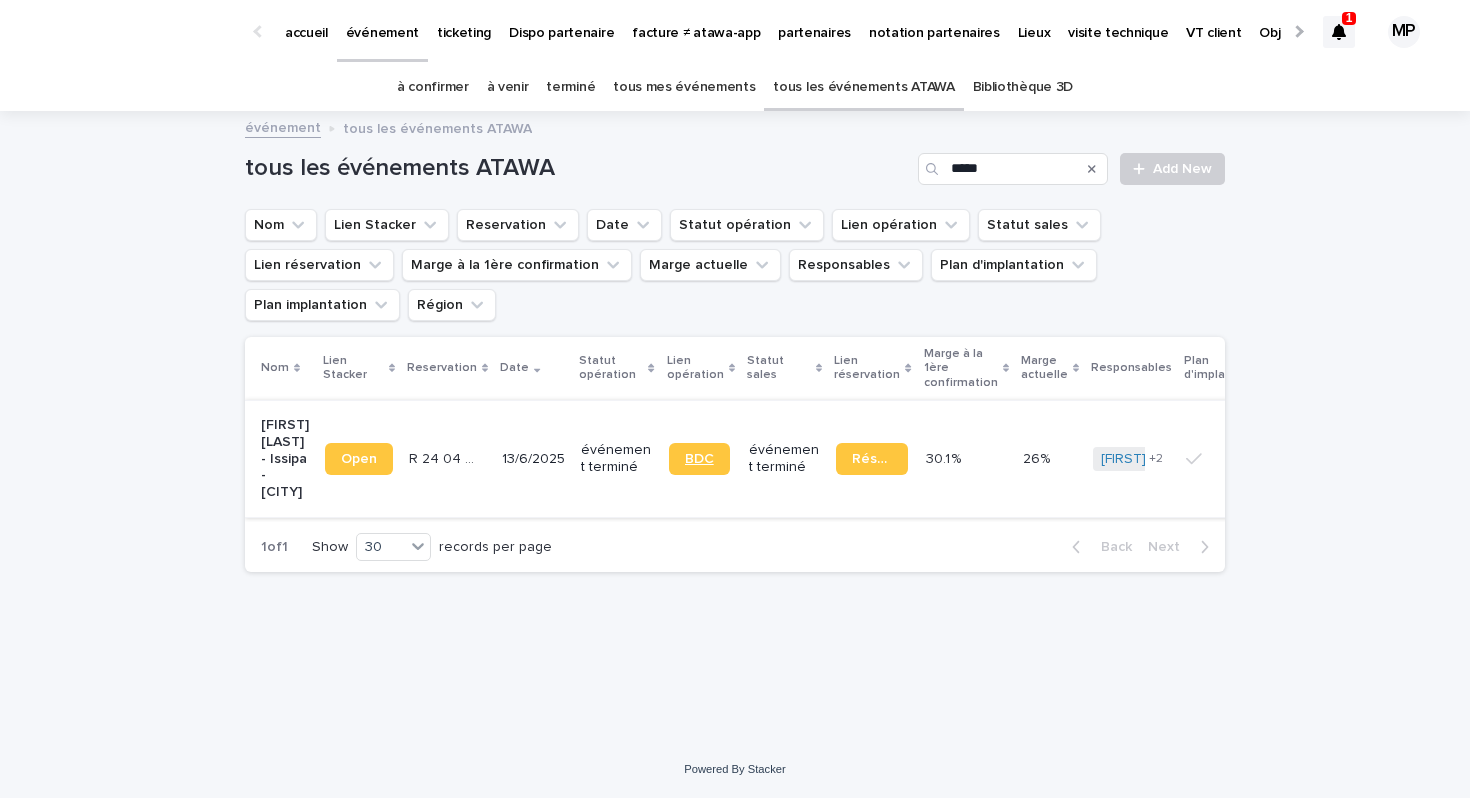 click on "BDC" at bounding box center (699, 459) 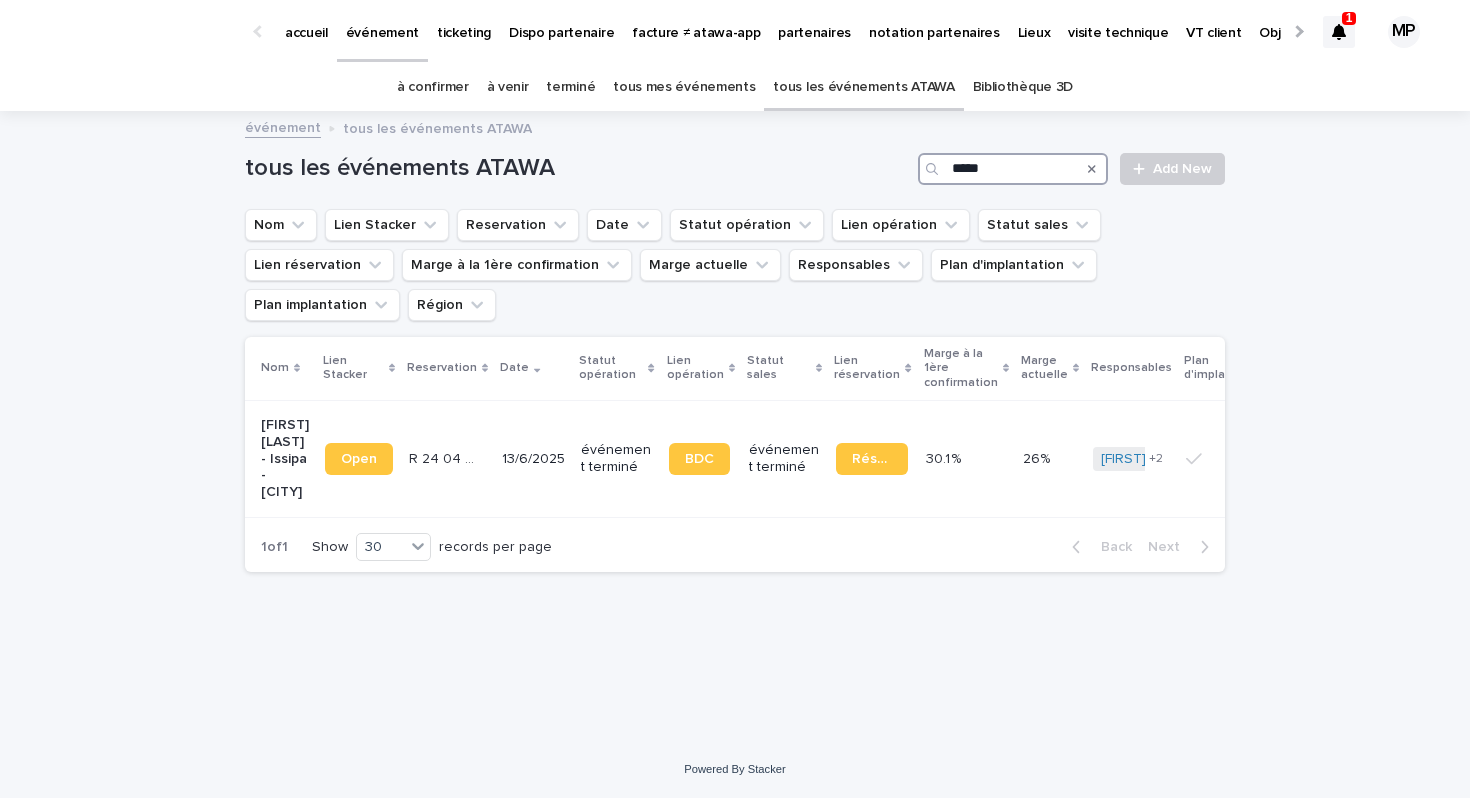 click on "*****" at bounding box center [1013, 169] 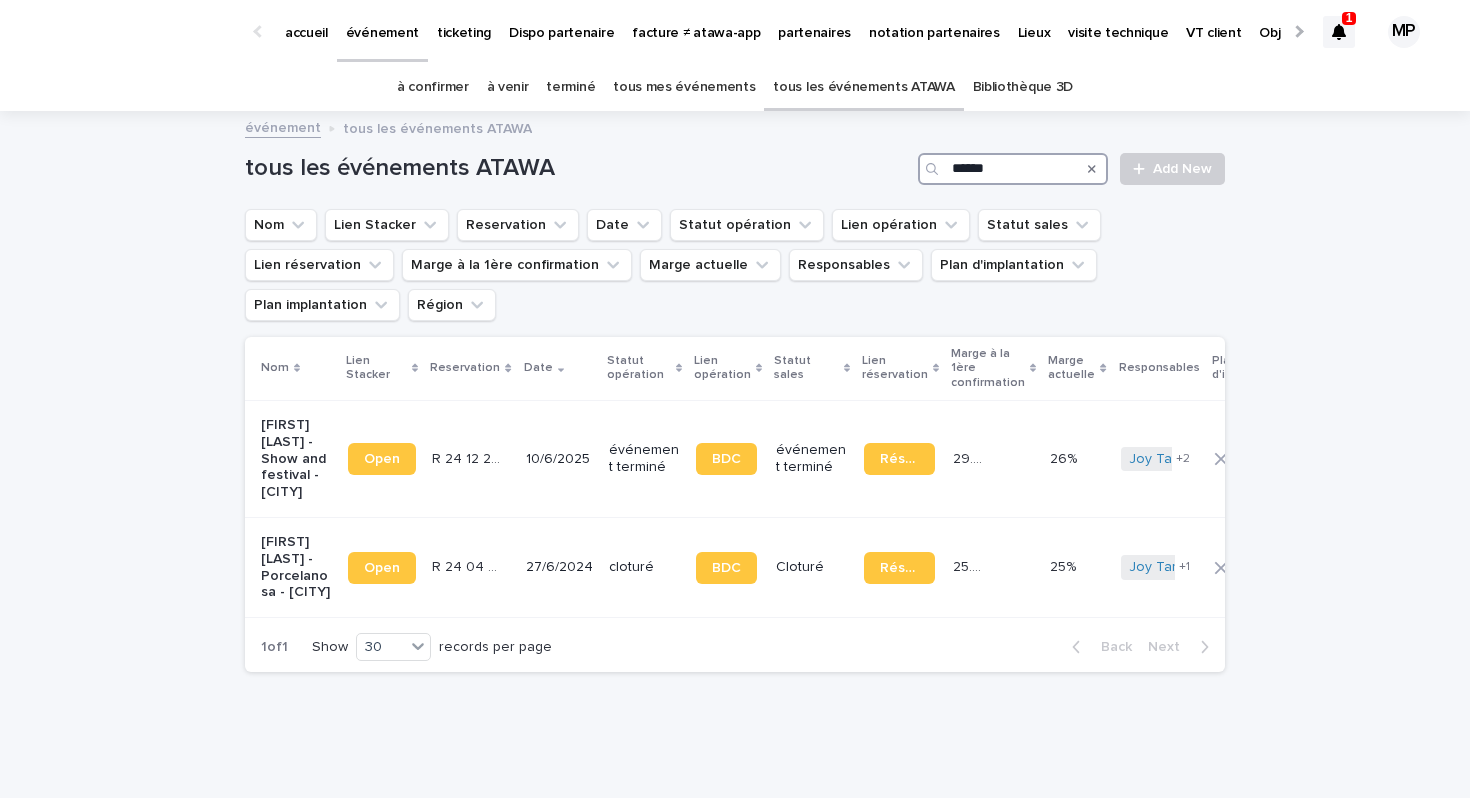 click on "******" at bounding box center [1013, 169] 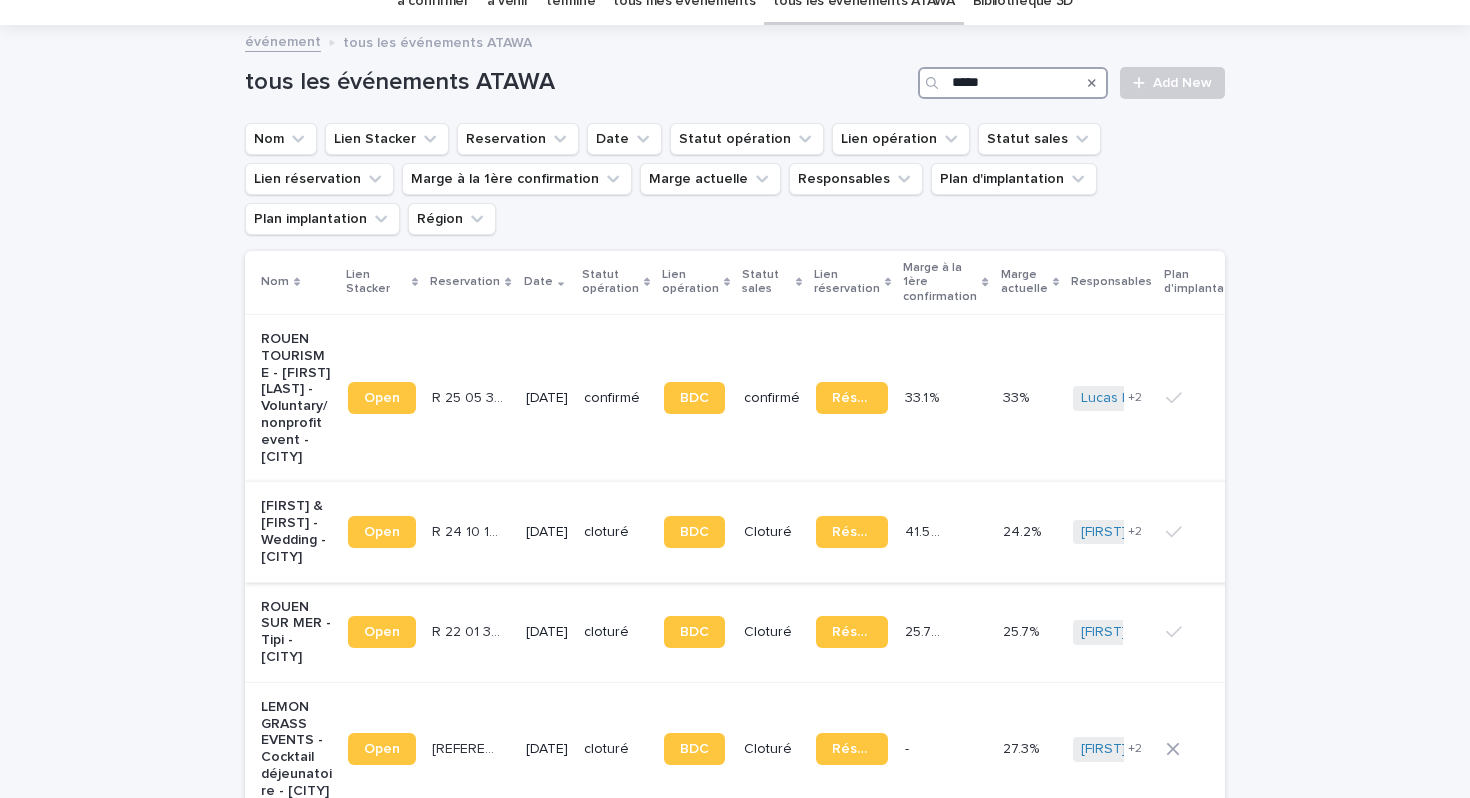 scroll, scrollTop: 130, scrollLeft: 0, axis: vertical 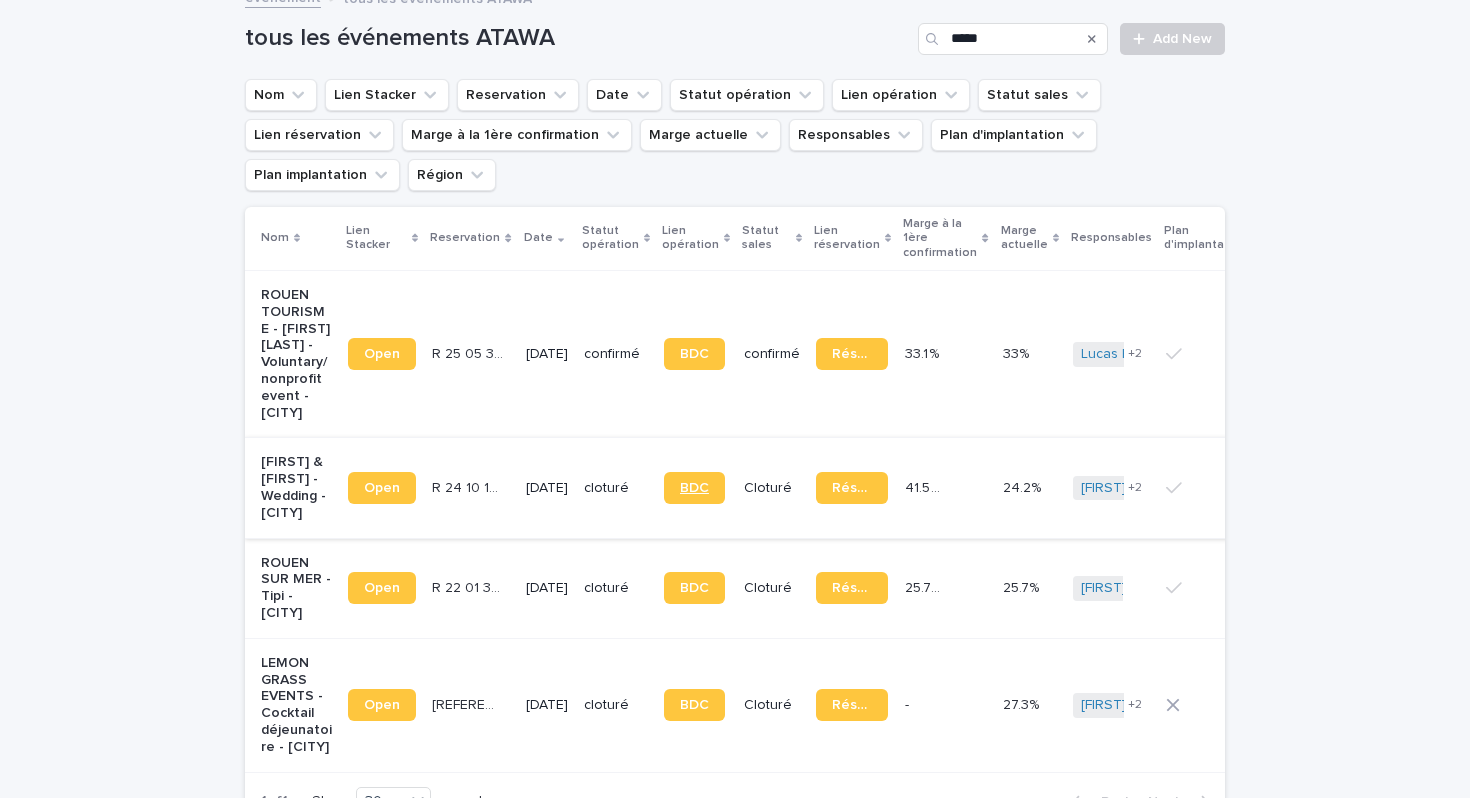 click on "BDC" at bounding box center (694, 488) 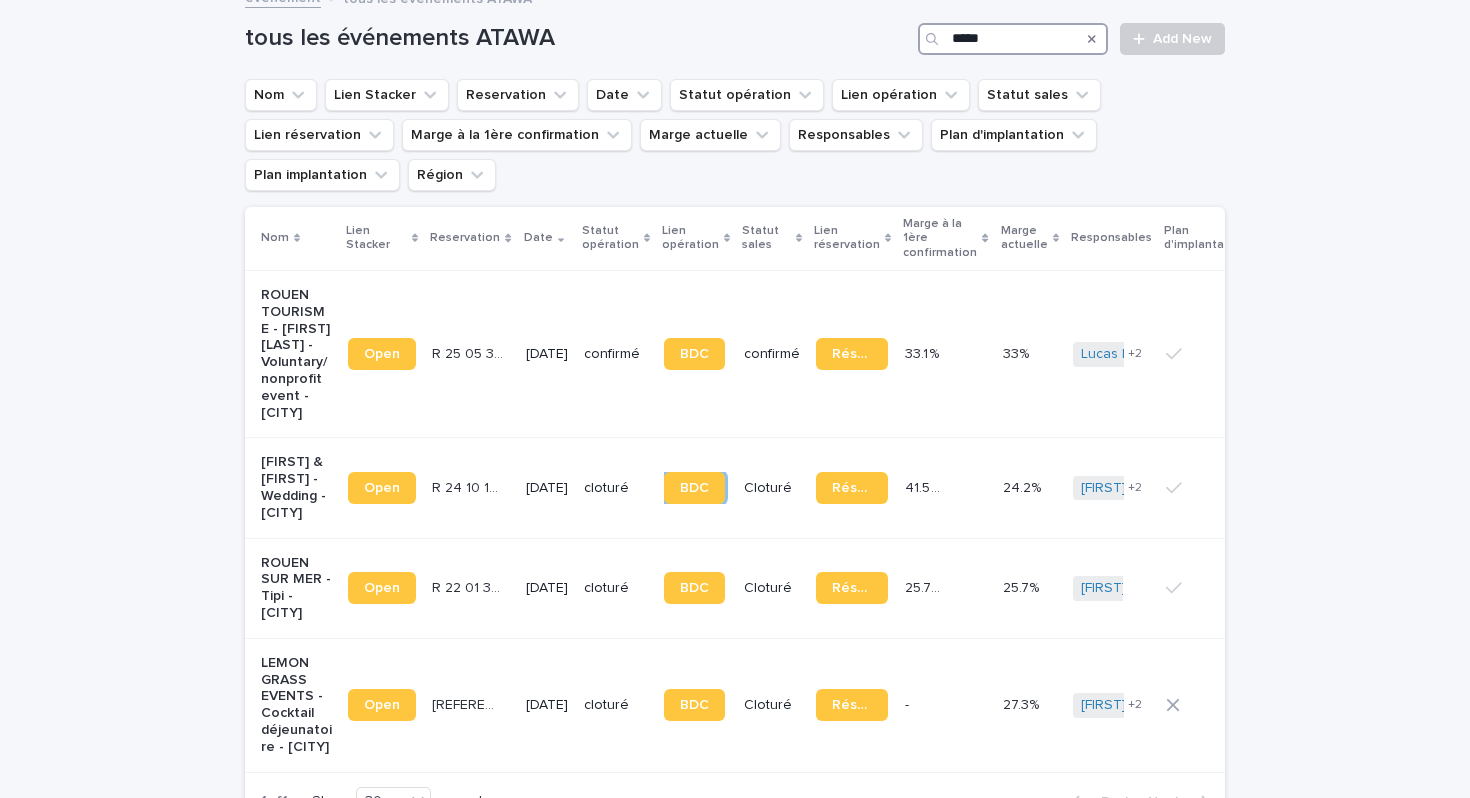 click on "*****" at bounding box center (1013, 39) 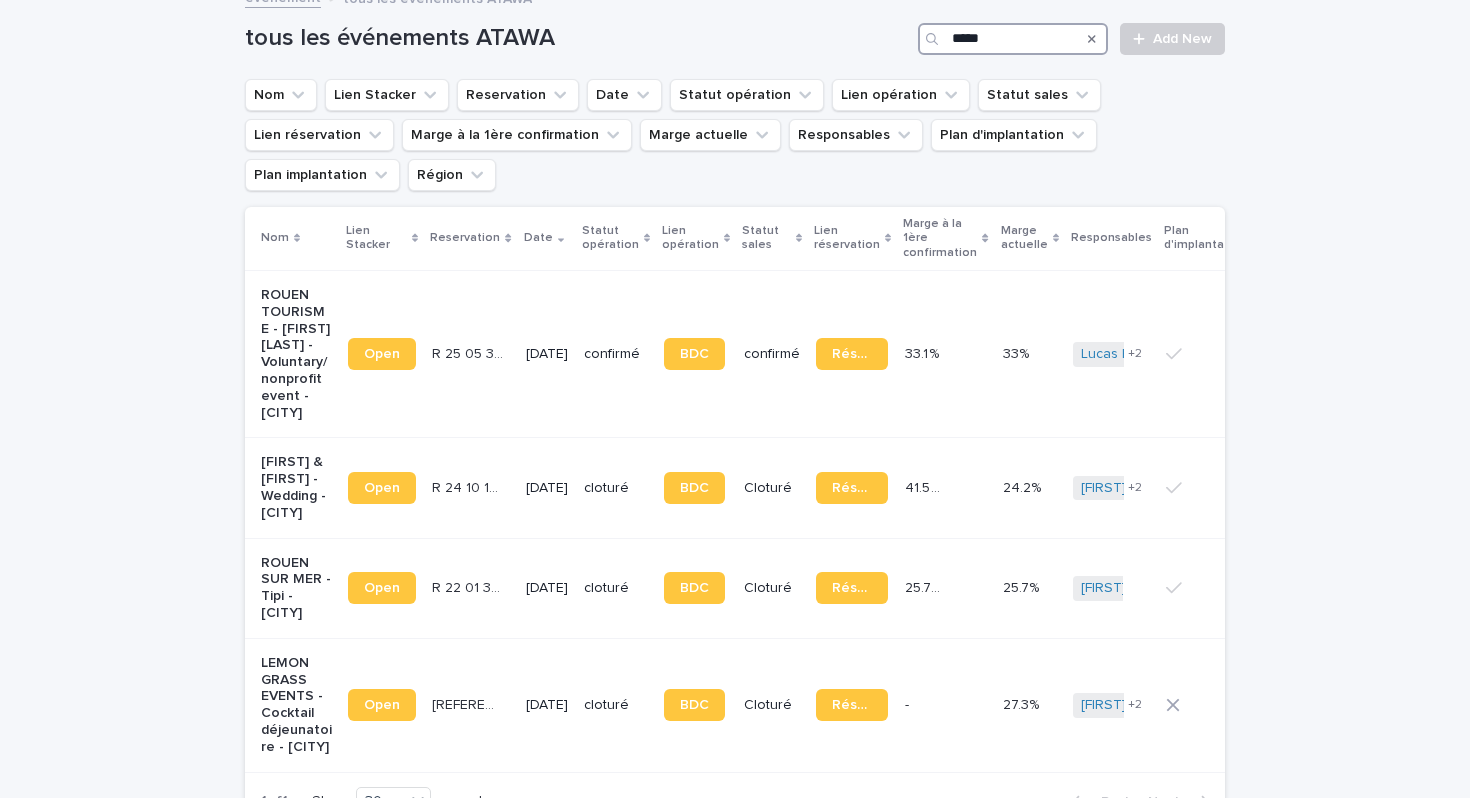 click on "*****" at bounding box center (1013, 39) 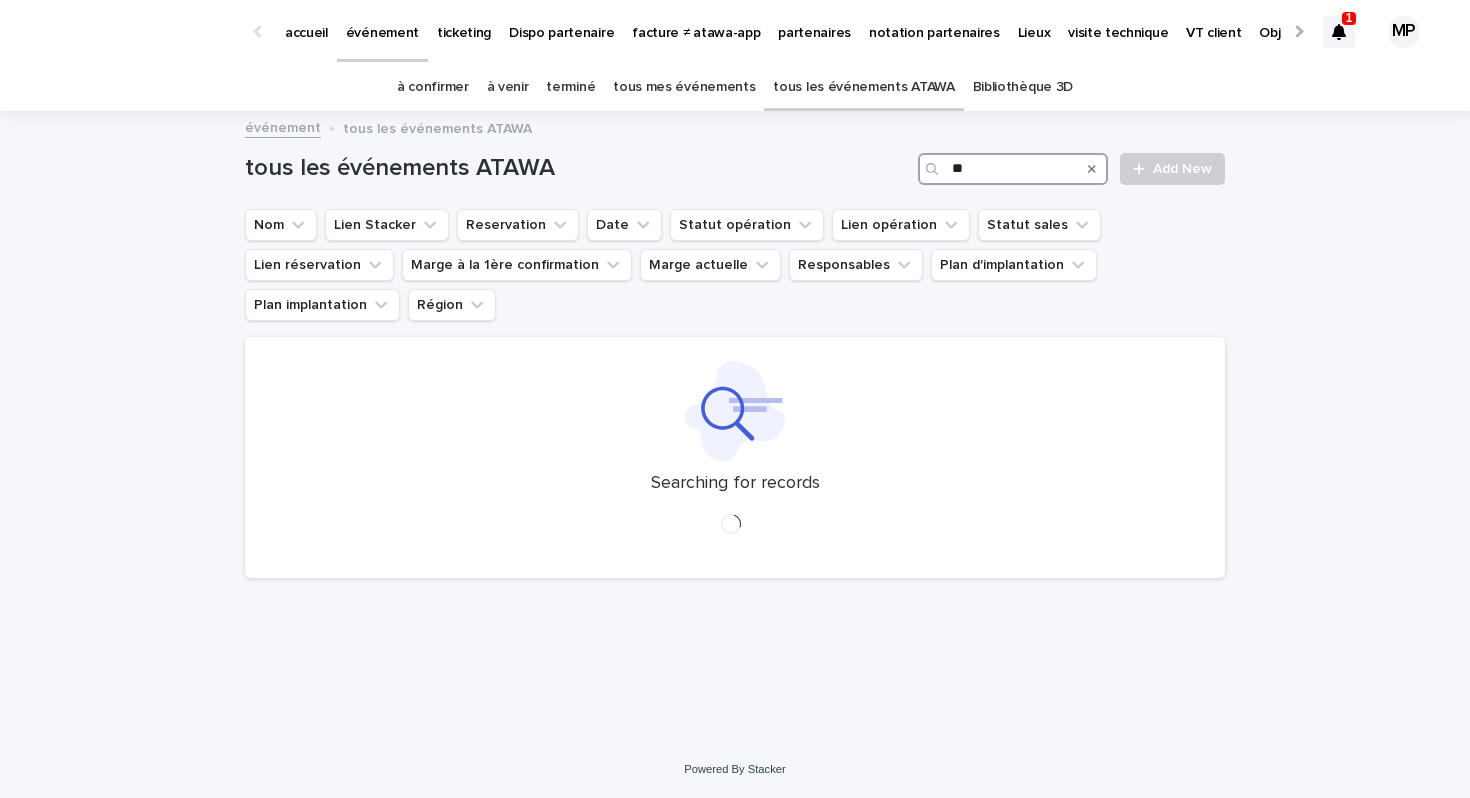 scroll, scrollTop: 0, scrollLeft: 0, axis: both 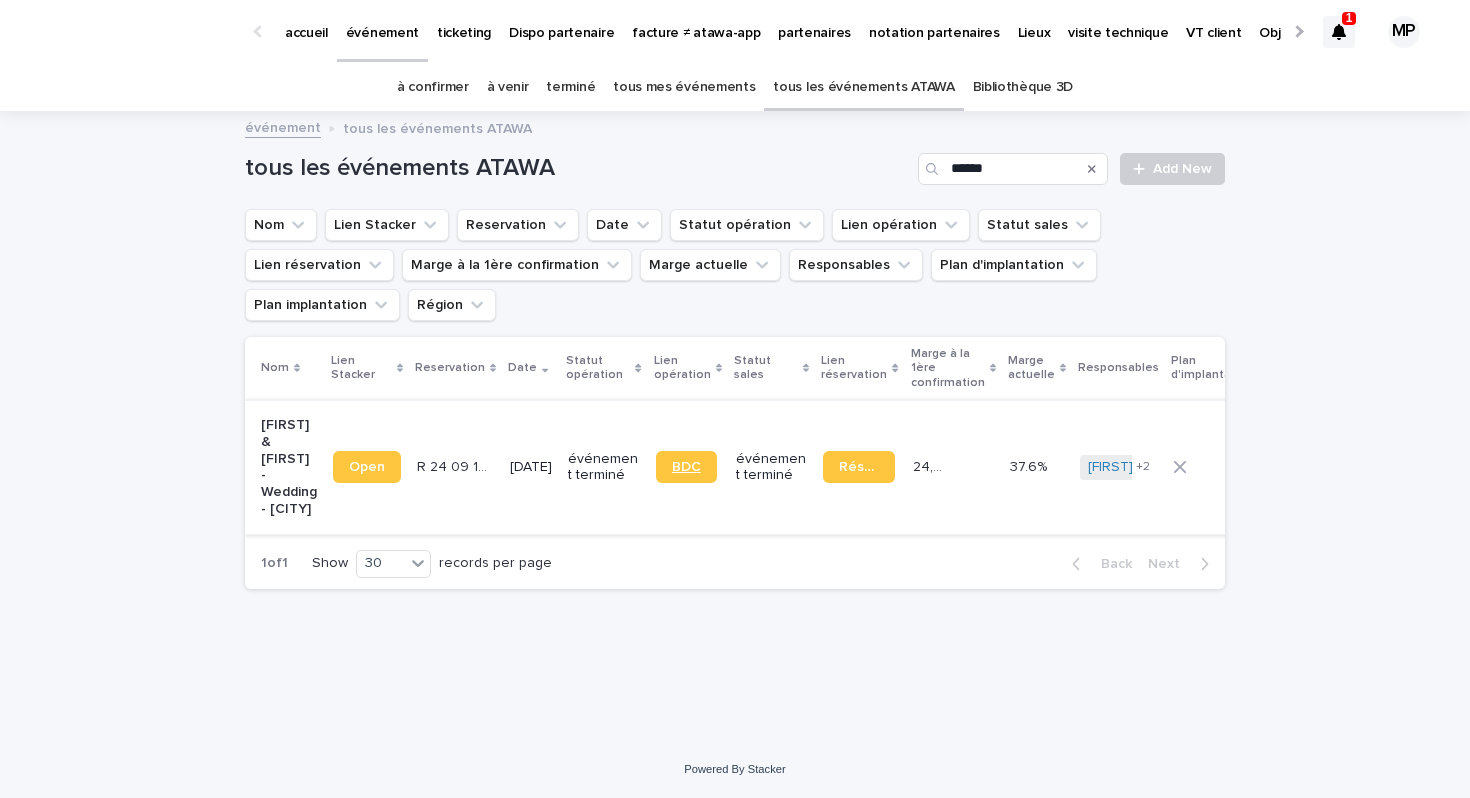 click on "BDC" at bounding box center (686, 467) 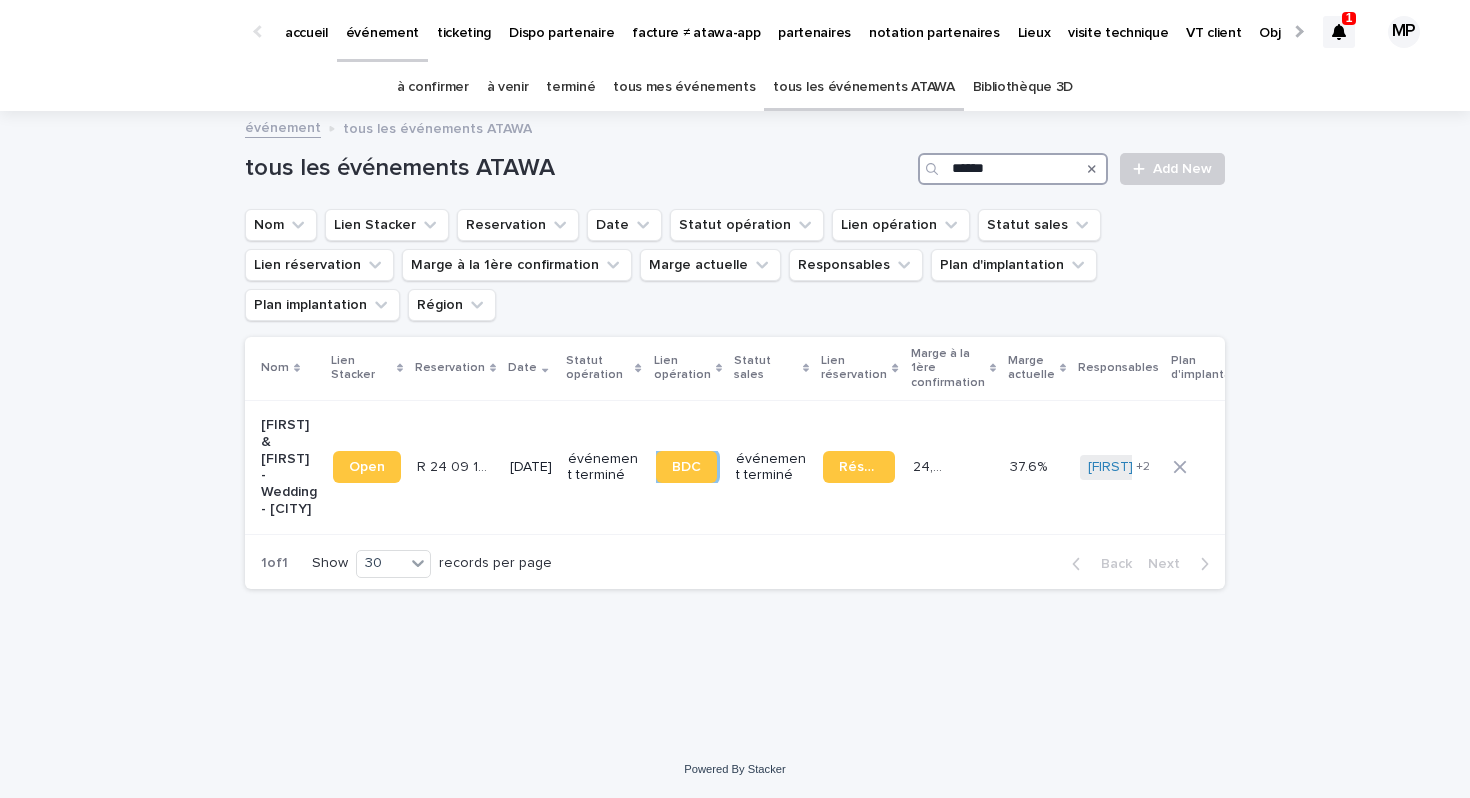 click on "******" at bounding box center (1013, 169) 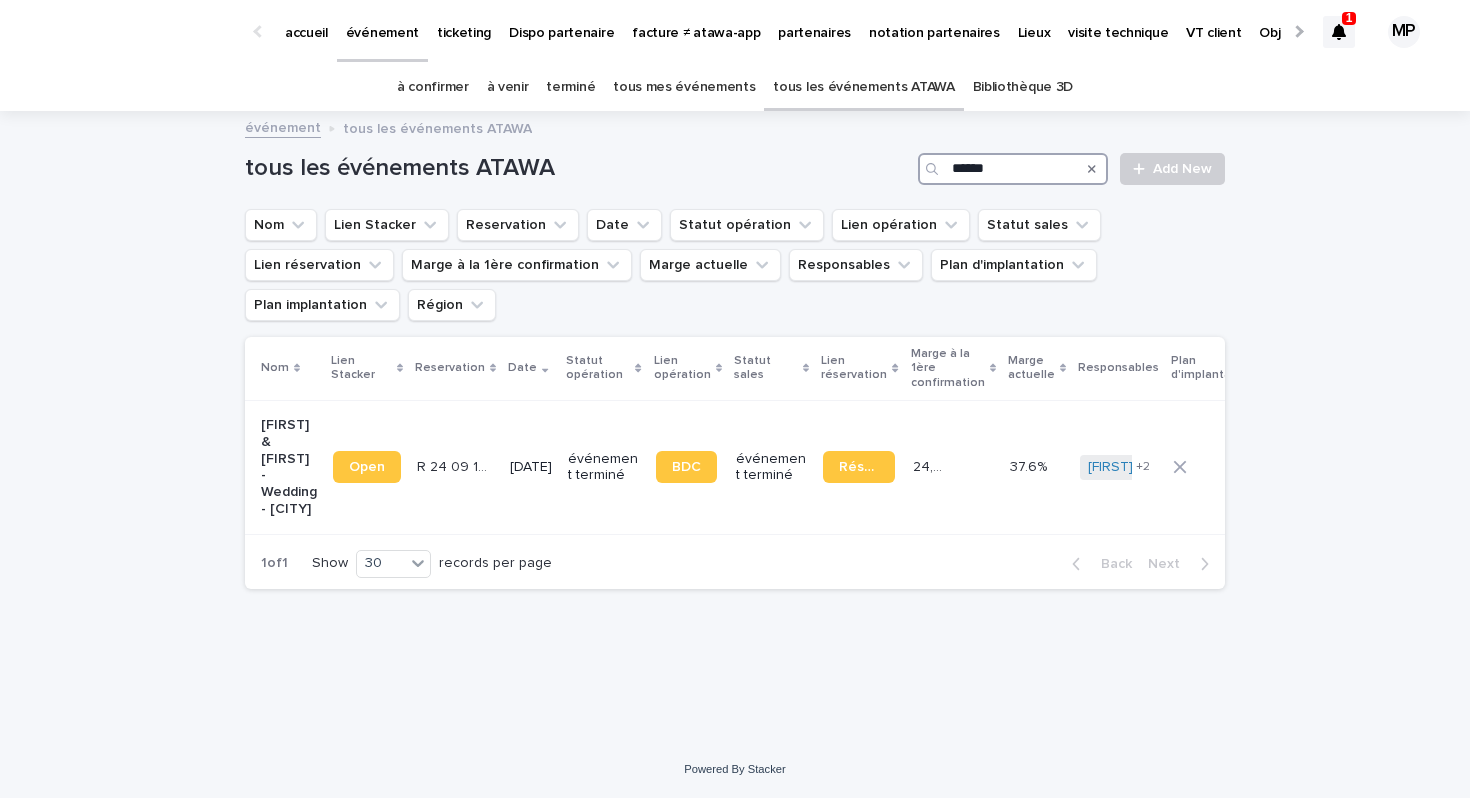 click on "******" at bounding box center [1013, 169] 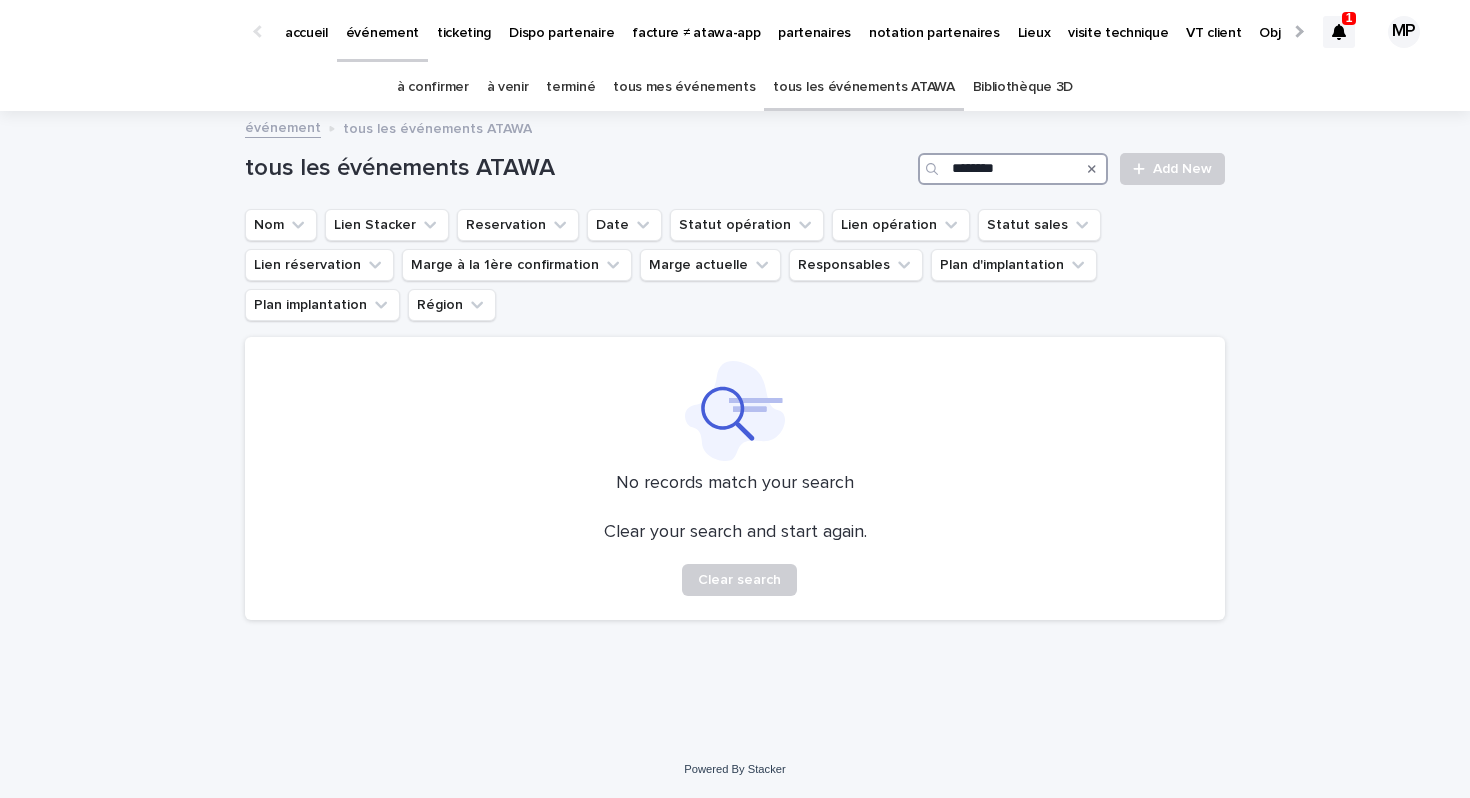 click on "********" at bounding box center [1013, 169] 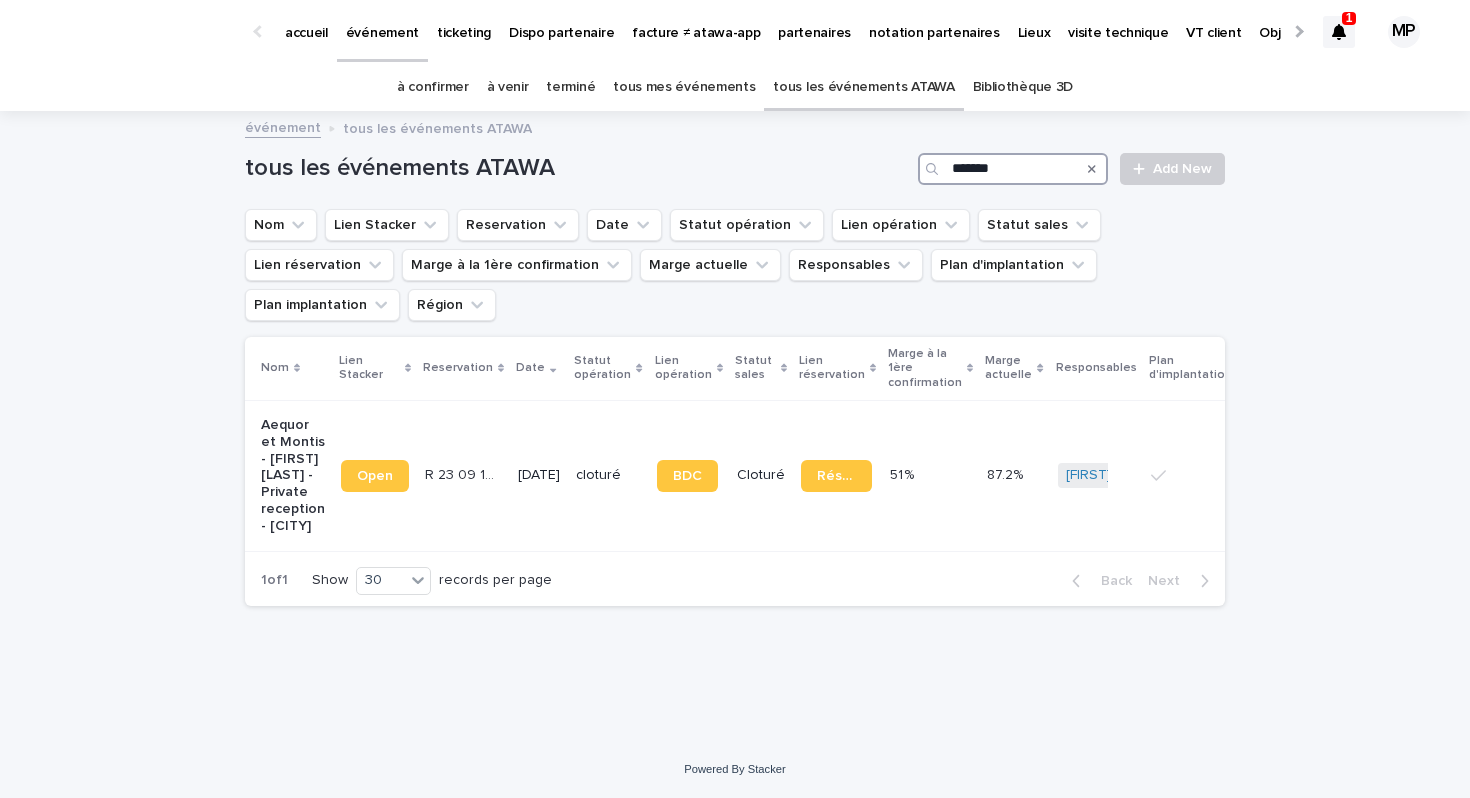 click on "*******" at bounding box center [1013, 169] 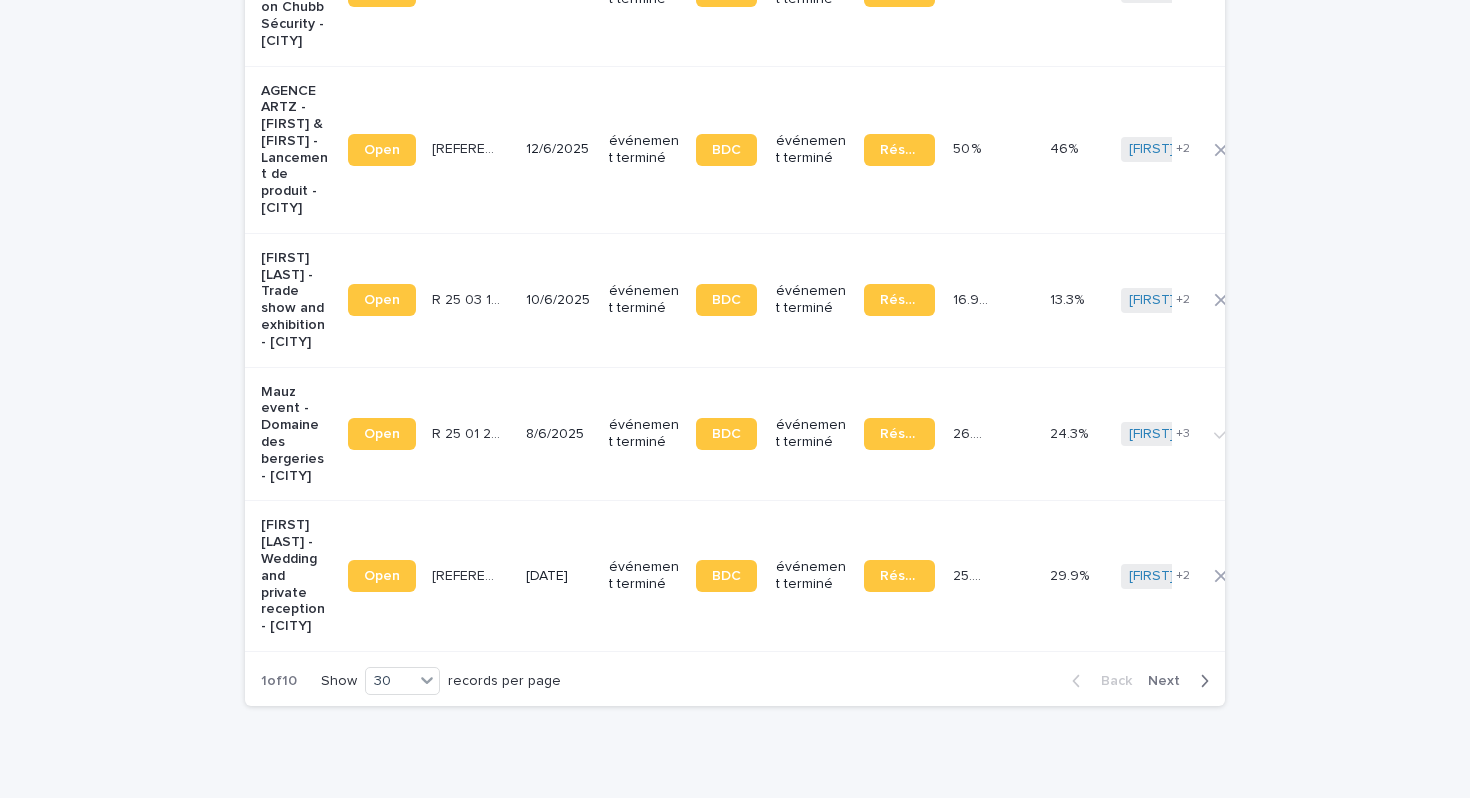 scroll, scrollTop: 3855, scrollLeft: 0, axis: vertical 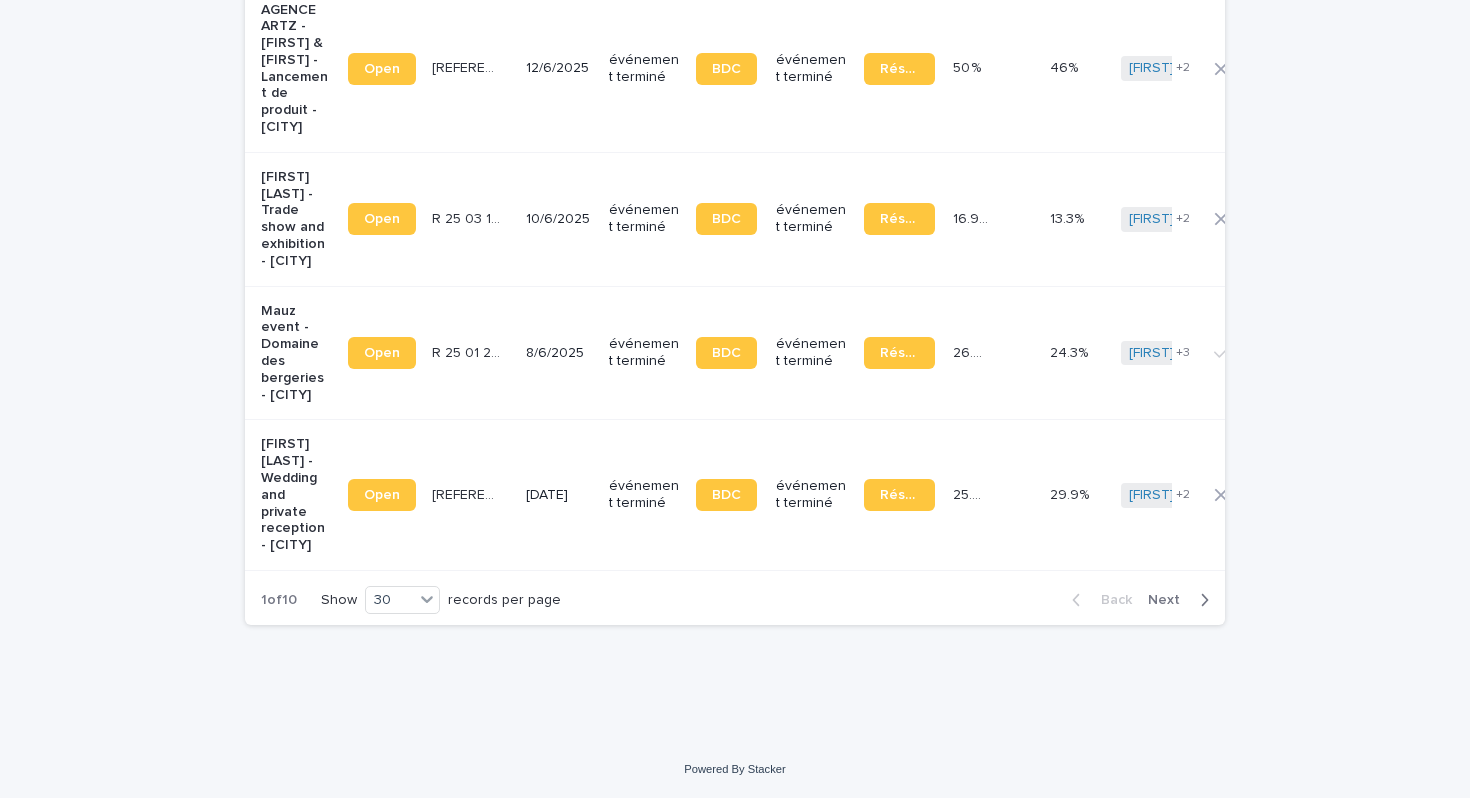 click on "Next" at bounding box center (1182, 600) 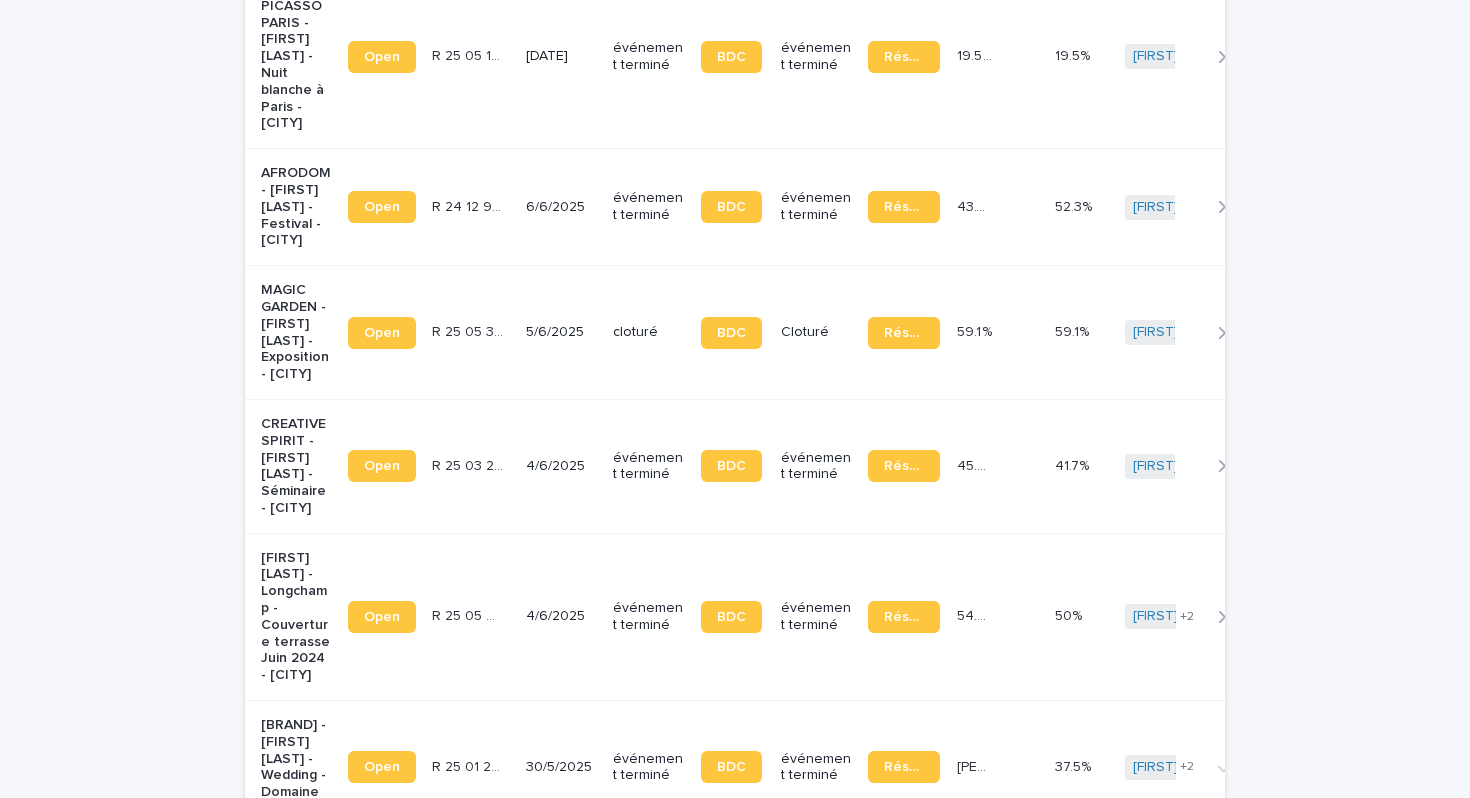 scroll, scrollTop: 0, scrollLeft: 0, axis: both 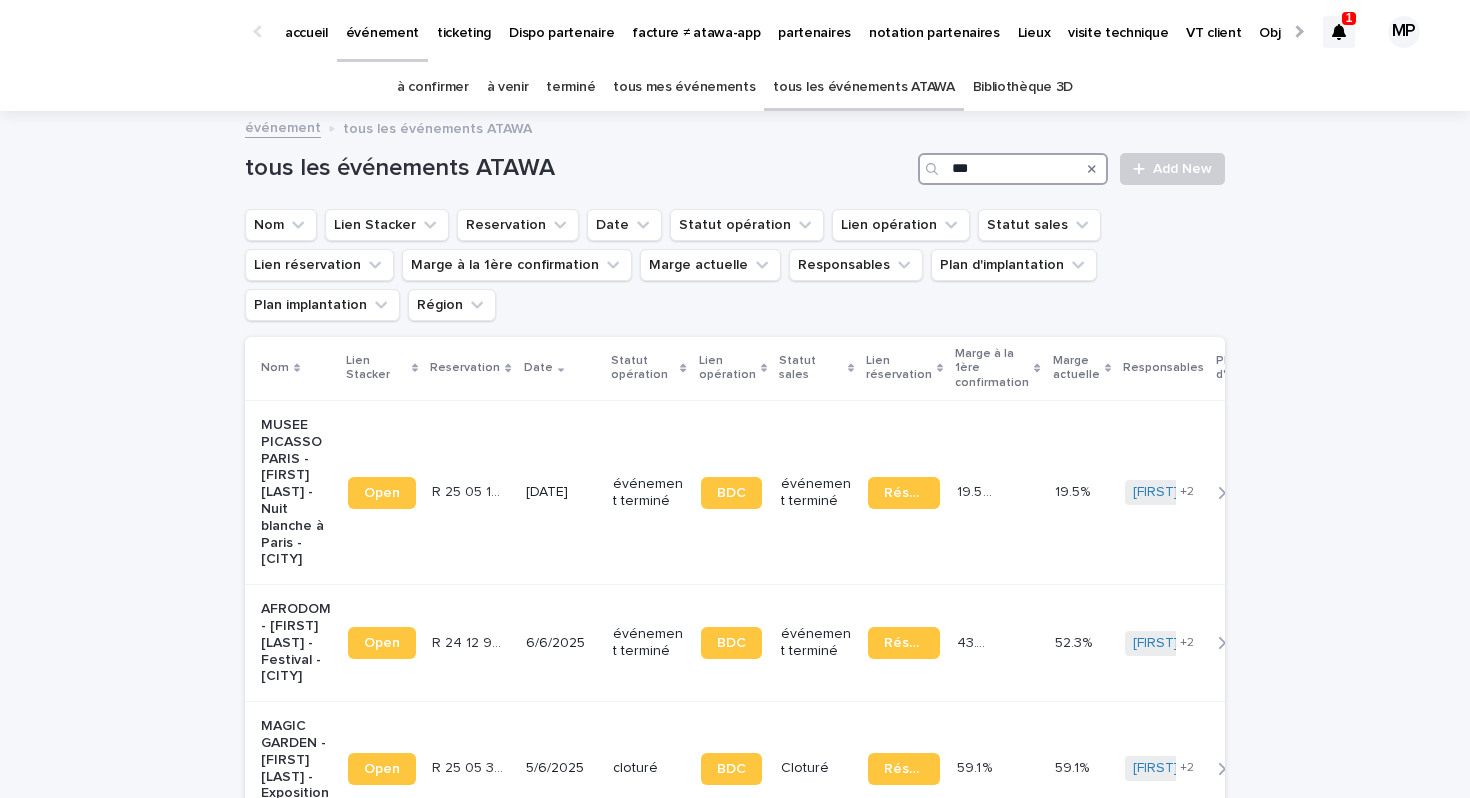 click on "***" at bounding box center [1013, 169] 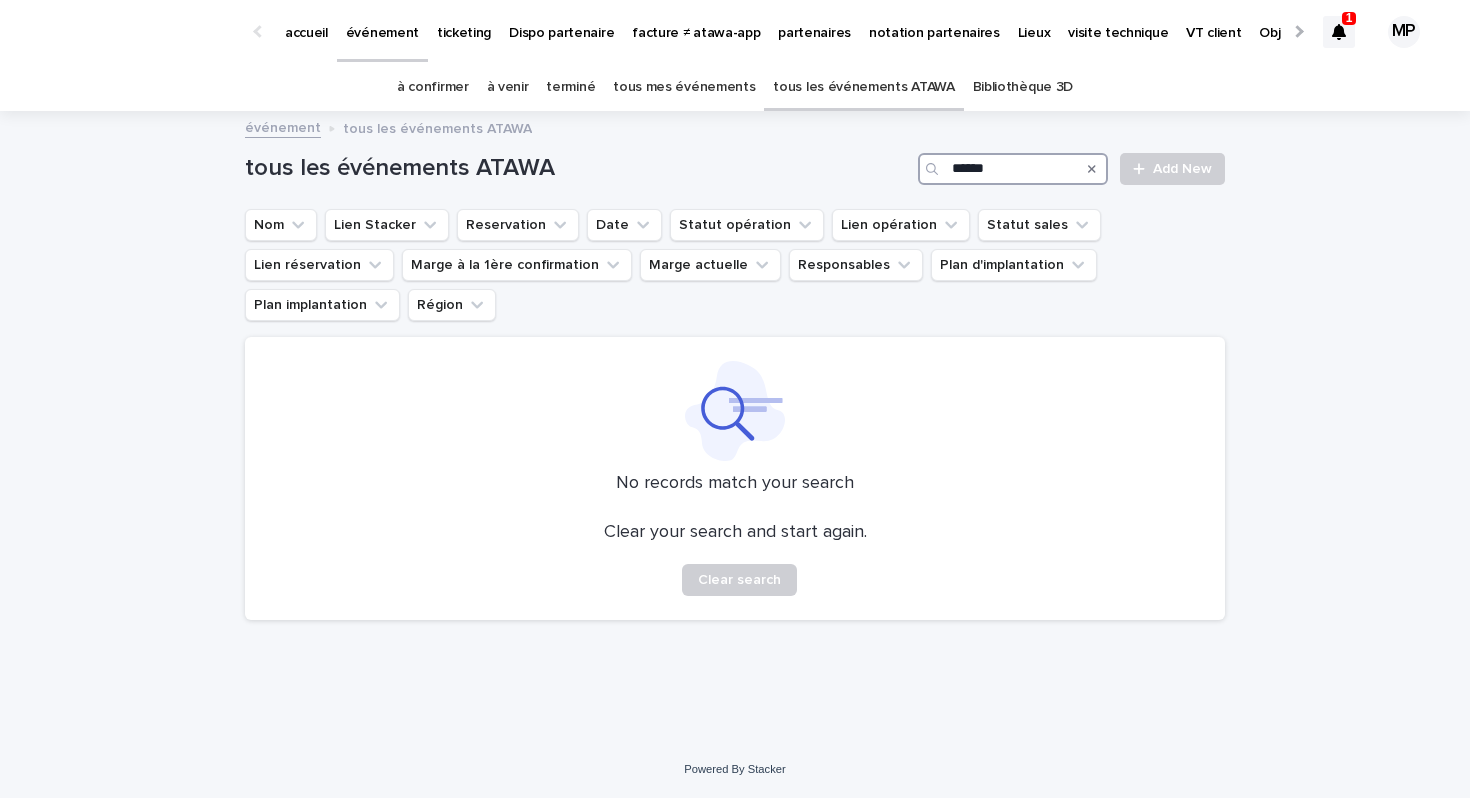 click on "******" at bounding box center (1013, 169) 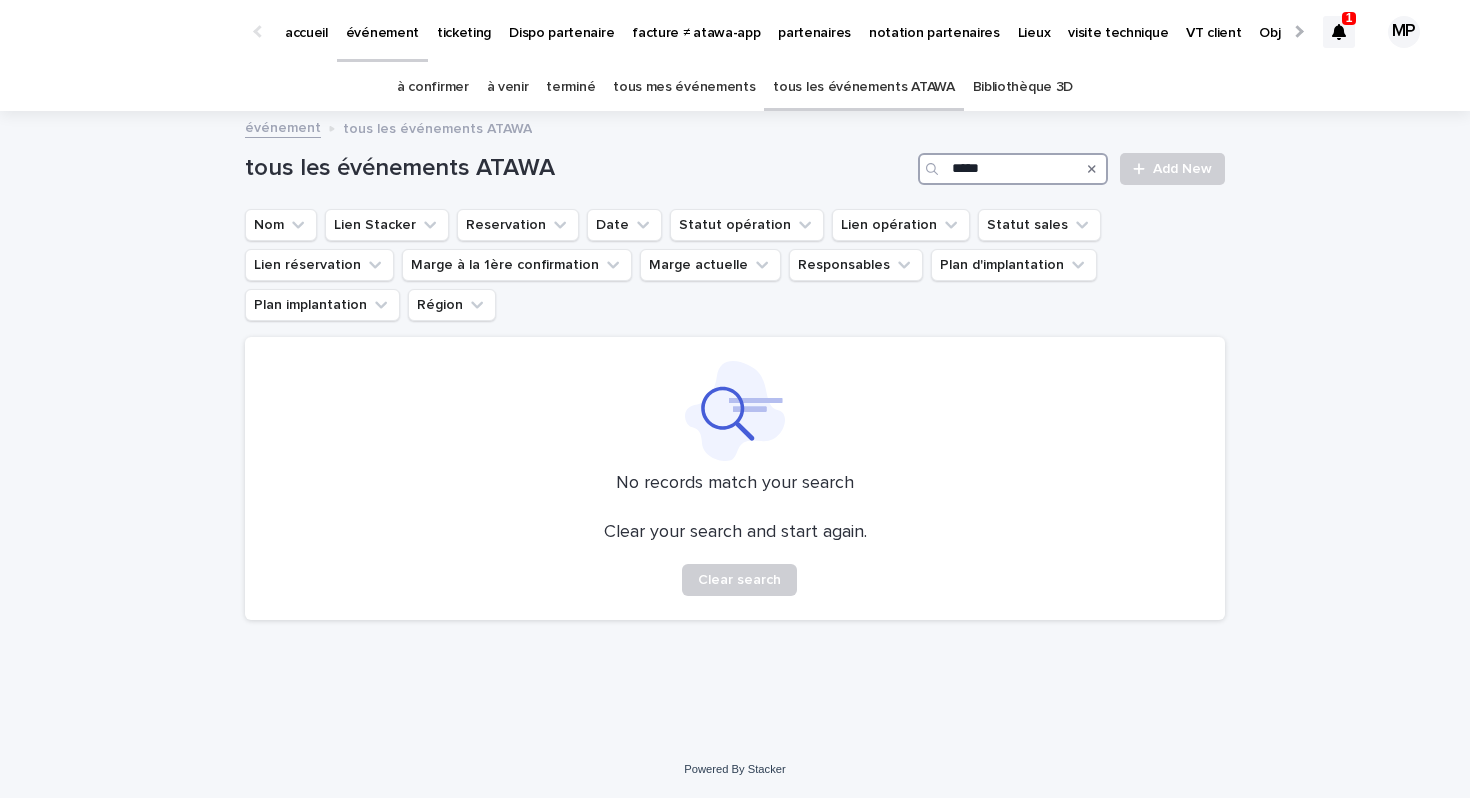 type on "*****" 